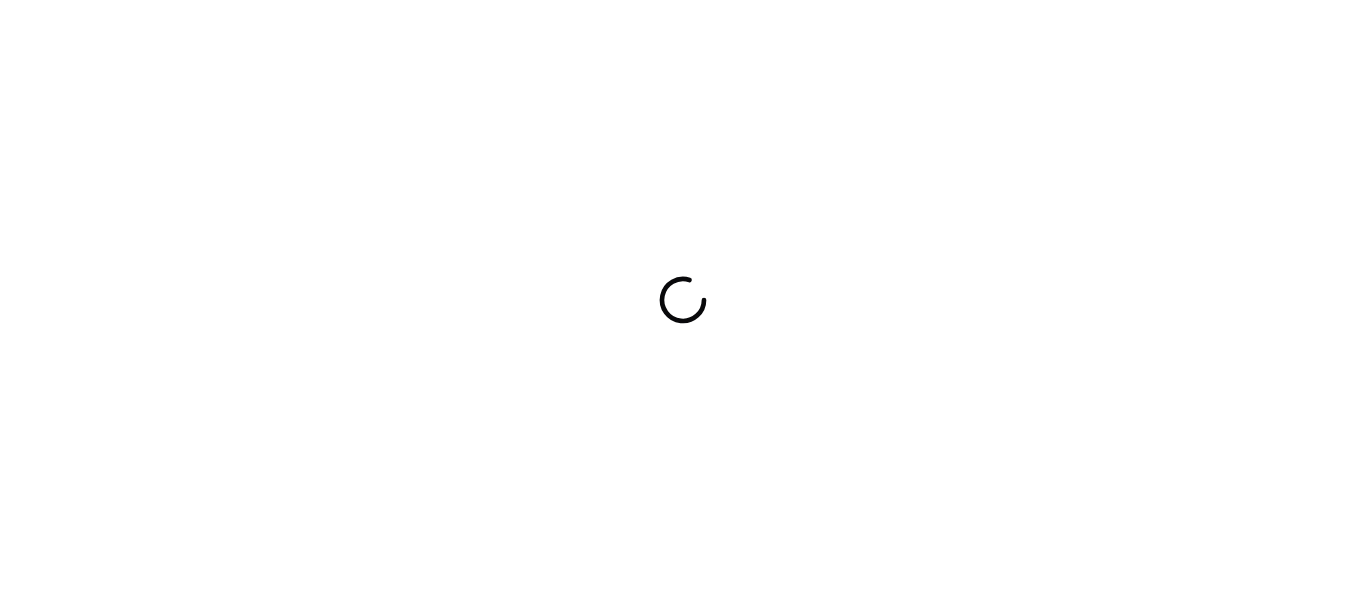 scroll, scrollTop: 0, scrollLeft: 0, axis: both 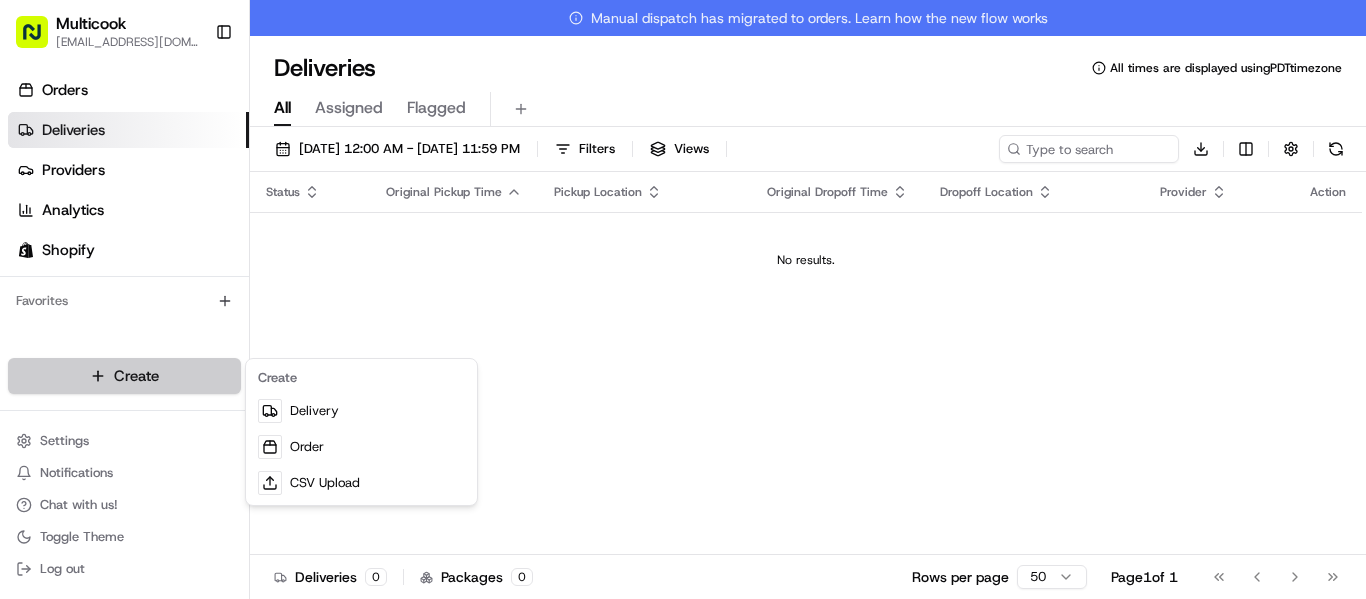 click on "Multicook [EMAIL_ADDRESS][DOMAIN_NAME] Toggle Sidebar Orders Deliveries Providers Analytics Shopify Favorites Main Menu Members & Organization Organization Users Roles Preferences Customization Tracking Orchestration Automations Dispatch Strategy Locations Pickup Locations Dropoff Locations Billing Billing Refund Requests Integrations Notification Triggers Webhooks API Keys Request Logs Create Settings Notifications Chat with us! Toggle Theme Log out  Manual dispatch has migrated to orders. Learn how the new flow works Deliveries All times are displayed using  PDT  timezone All Assigned Flagged [DATE] 12:00 AM - [DATE] 11:59 PM Filters Views Download Status Original Pickup Time Pickup Location Original Dropoff Time Dropoff Location Provider Action No results. Deliveries 0 Packages 0 Rows per page 50 Page  1  of   1 Go to first page Go to previous page Go to next page Go to last page
Create Delivery Order CSV Upload" at bounding box center (683, 299) 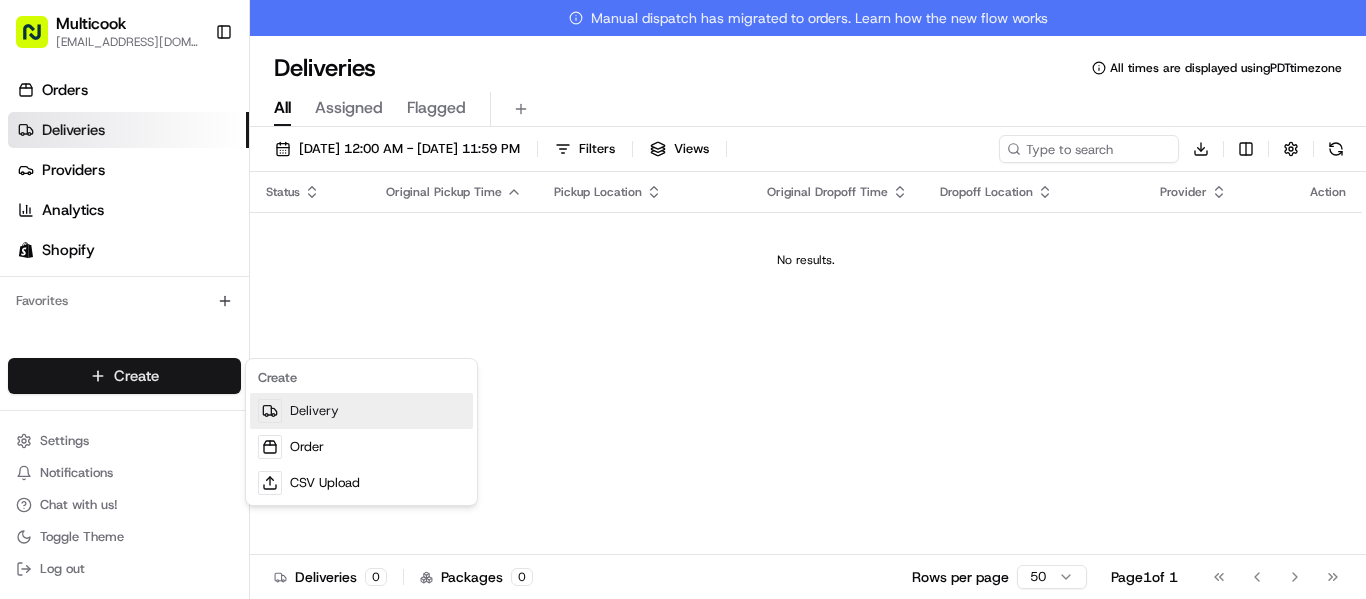 click on "Delivery" at bounding box center [361, 411] 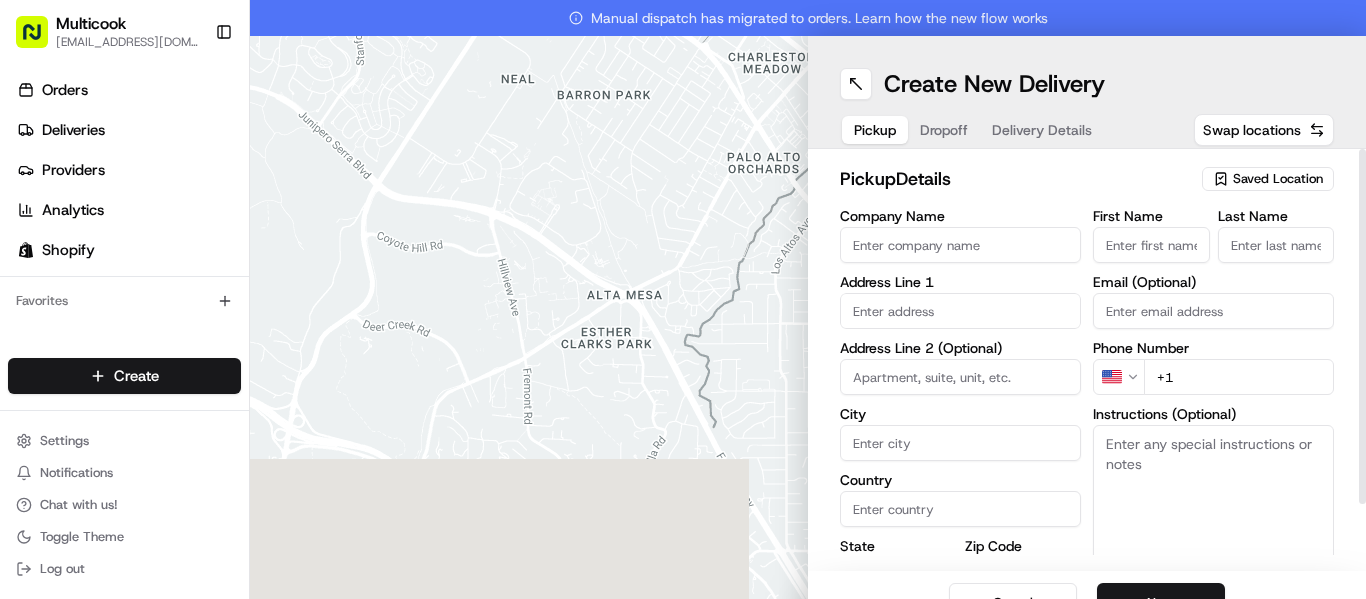 click on "Saved Location" at bounding box center [1278, 179] 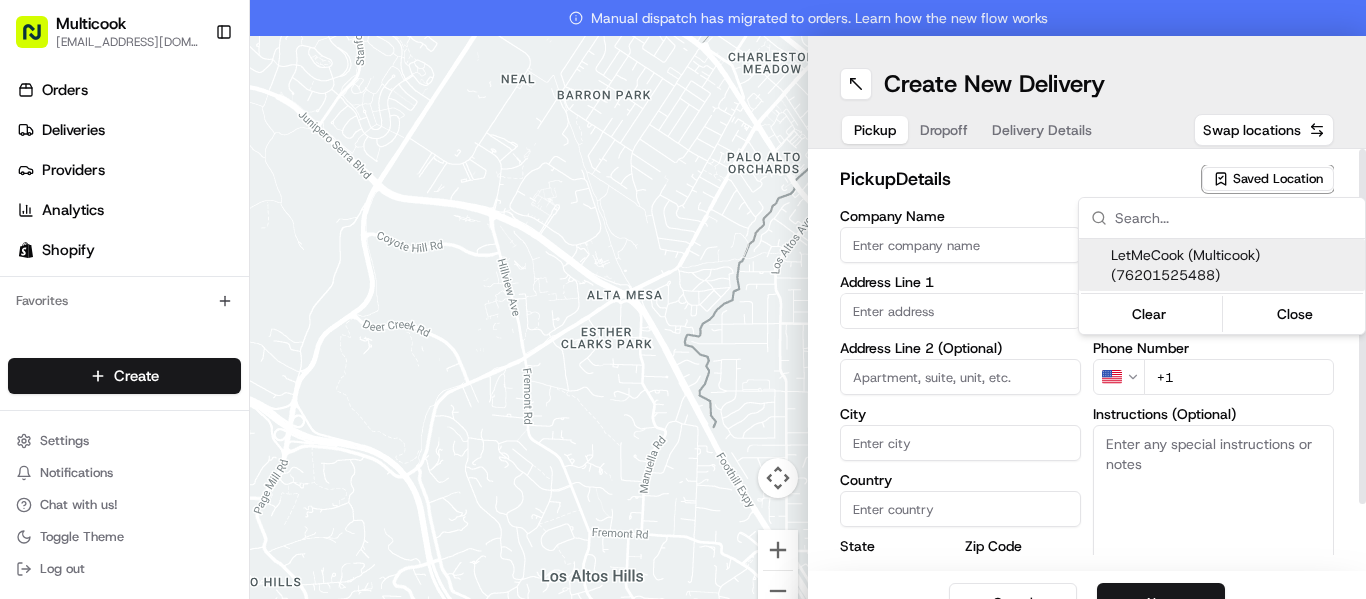 click on "LetMeCook (Multicook) (76201525488)" at bounding box center (1234, 265) 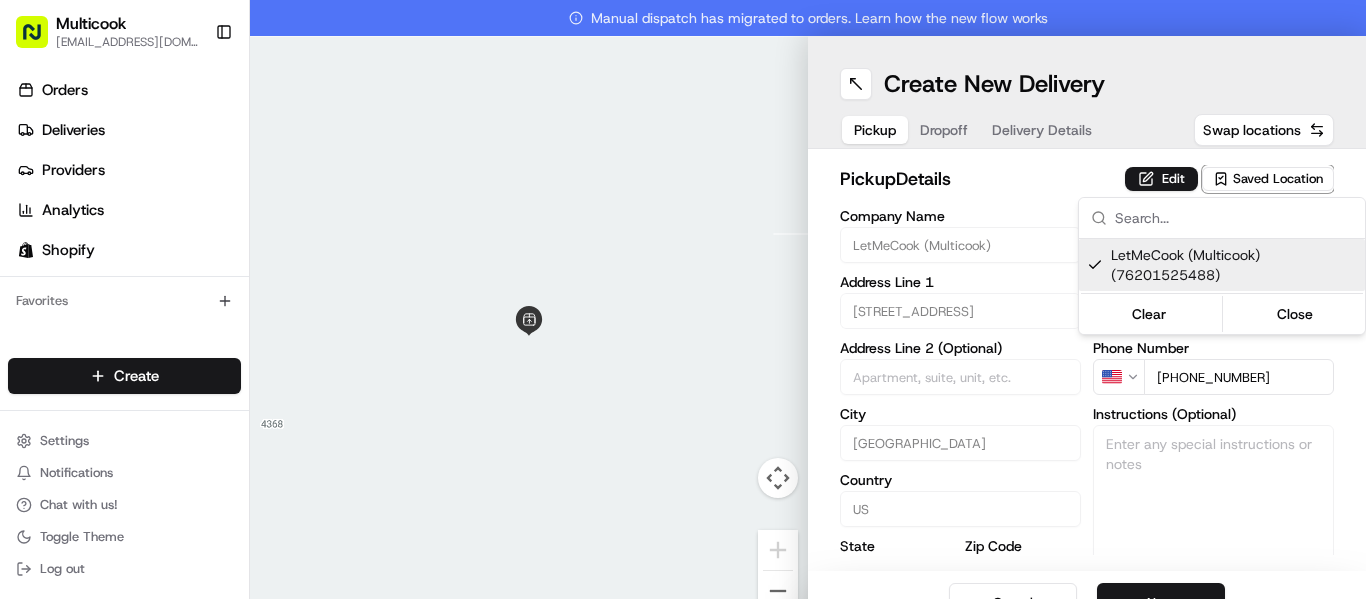 click on "Multicook [EMAIL_ADDRESS][DOMAIN_NAME] Toggle Sidebar Orders Deliveries Providers Analytics Shopify Favorites Main Menu Members & Organization Organization Users Roles Preferences Customization Tracking Orchestration Automations Dispatch Strategy Locations Pickup Locations Dropoff Locations Billing Billing Refund Requests Integrations Notification Triggers Webhooks API Keys Request Logs Create Settings Notifications Chat with us! Toggle Theme Log out  Manual dispatch has migrated to orders. Learn how the new flow works To navigate the map with touch gestures double-tap and hold your finger on the map, then drag the map. ← Move left → Move right ↑ Move up ↓ Move down + Zoom in - Zoom out Home Jump left by 75% End Jump right by 75% Page Up Jump up by 75% Page Down Jump down by 75% Keyboard shortcuts Map Data Map data ©2025 Google Map data ©2025 Google 2 m  Click to toggle between metric and imperial units Terms Report a map error Create New Delivery Pickup Dropoff Delivery Details Swap locations" at bounding box center (683, 299) 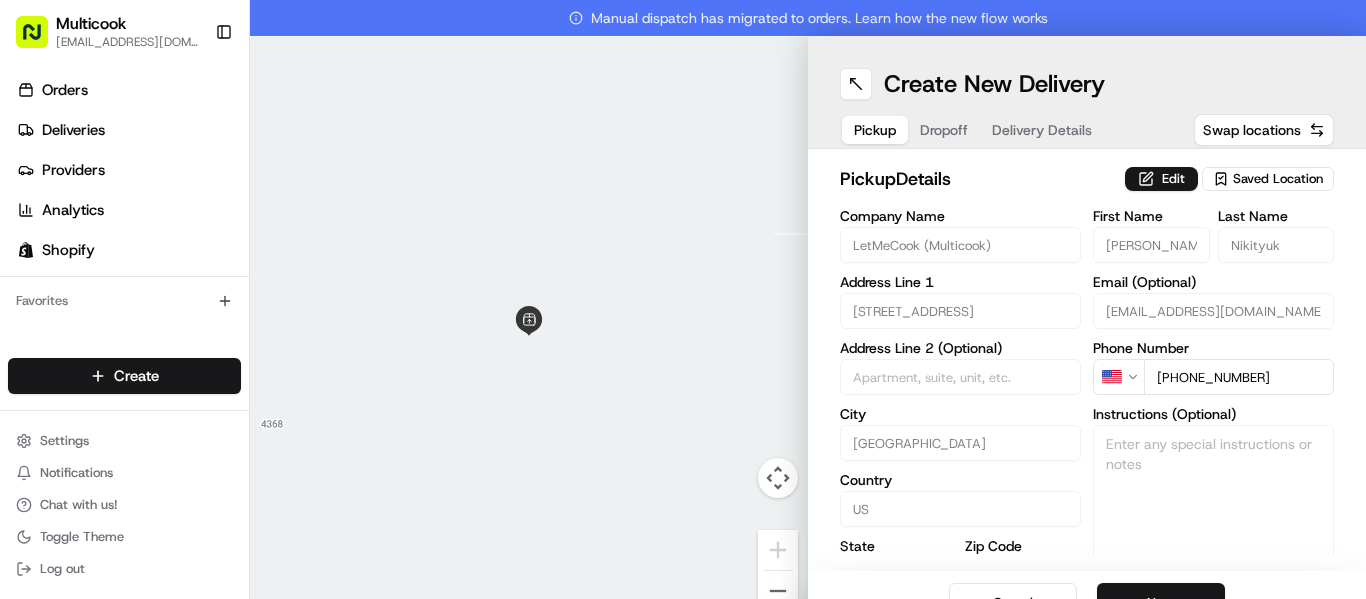 click on "Pickup Dropoff Delivery Details" at bounding box center [973, 130] 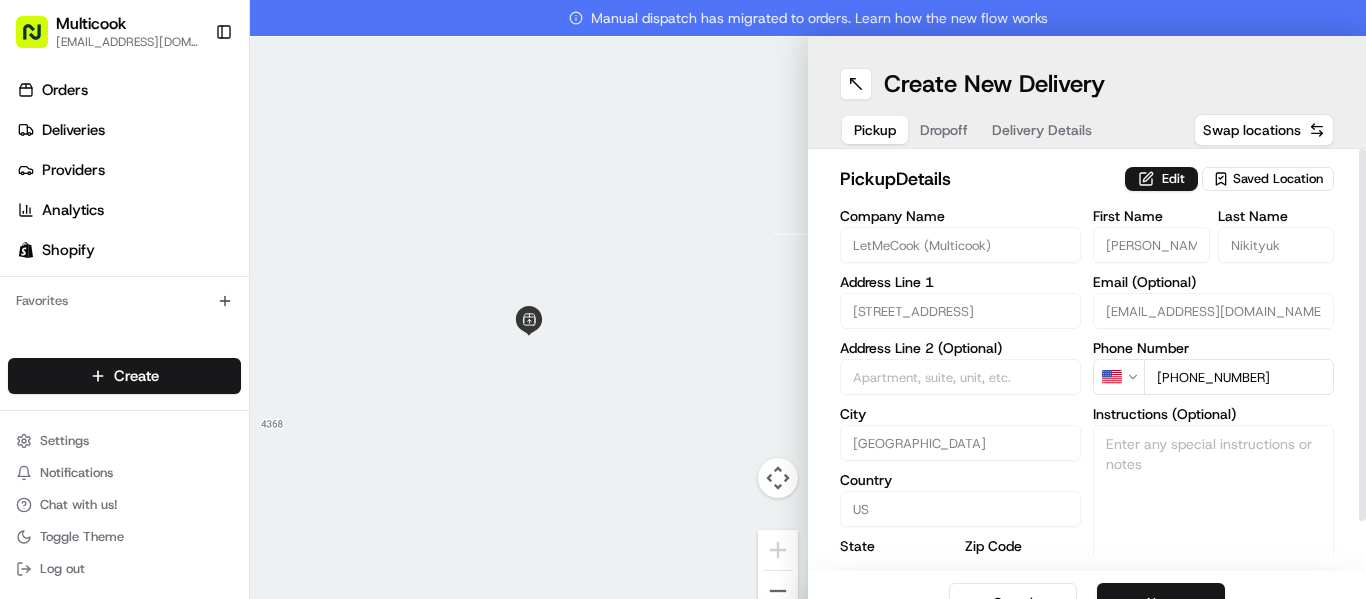 click on "Dropoff" at bounding box center [944, 130] 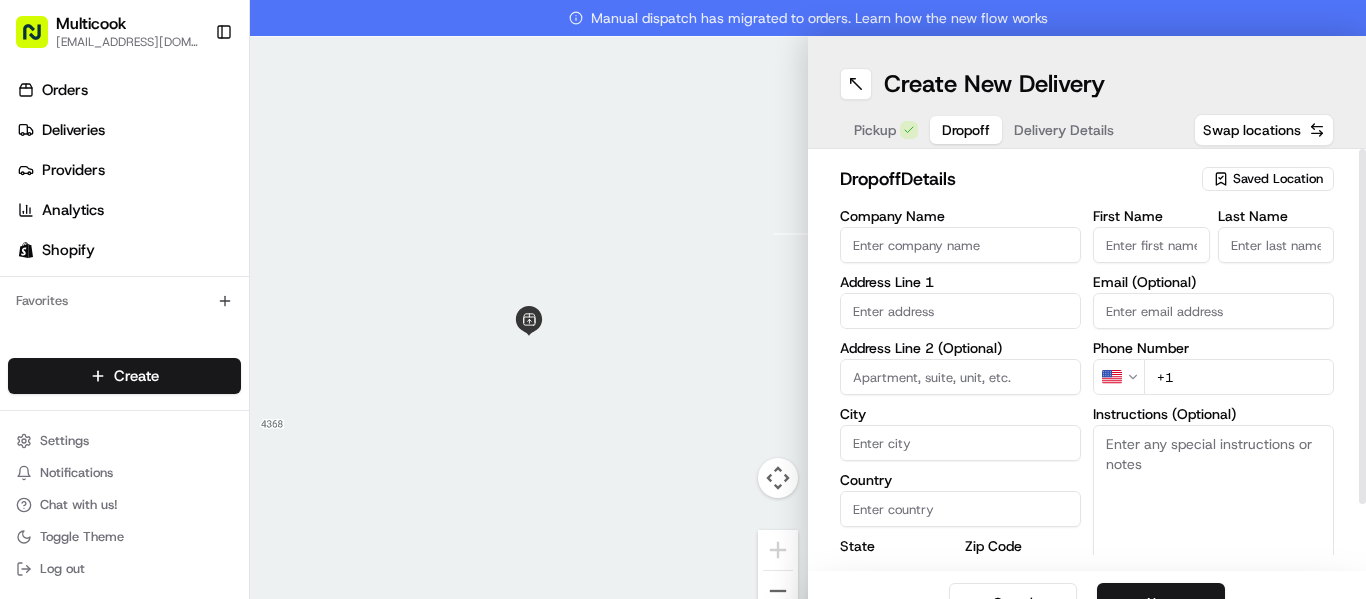 click on "First Name" at bounding box center (1151, 245) 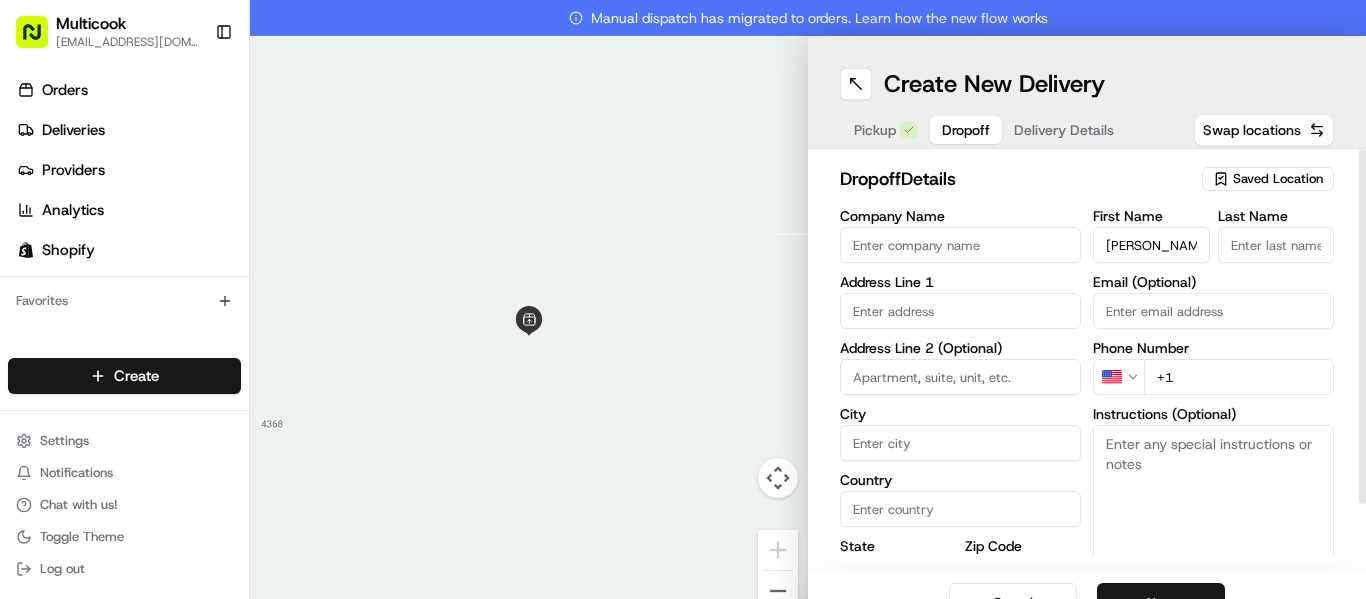 type on "[PERSON_NAME]" 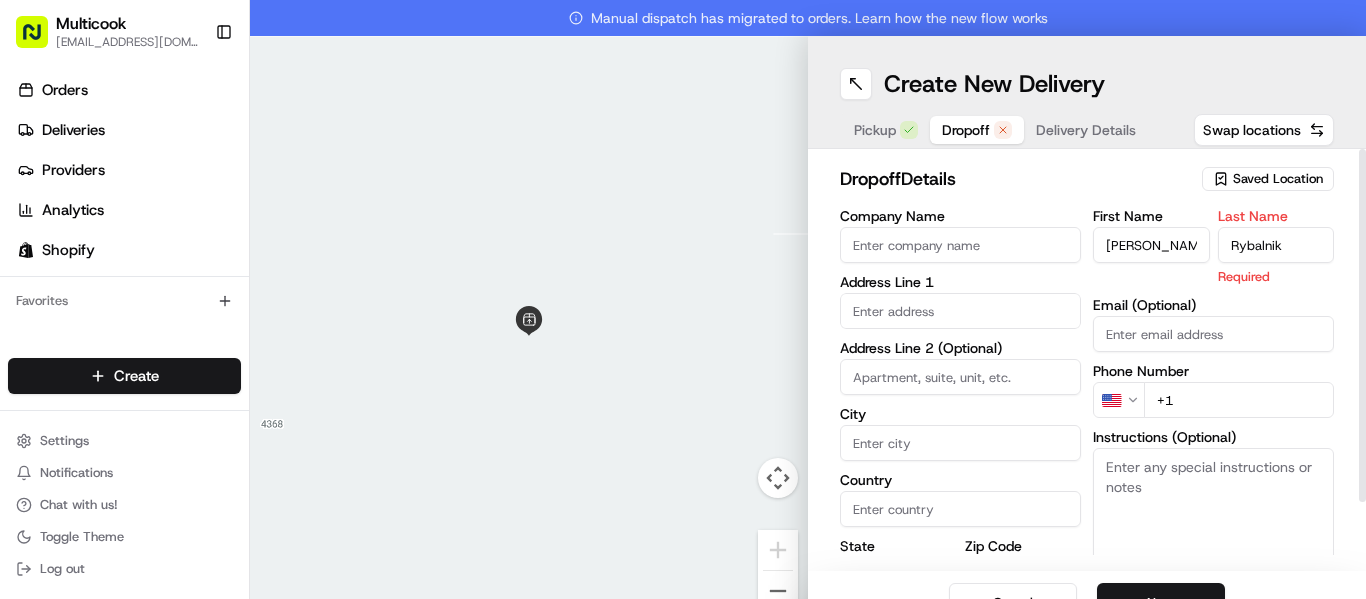 type on "Rybalnik" 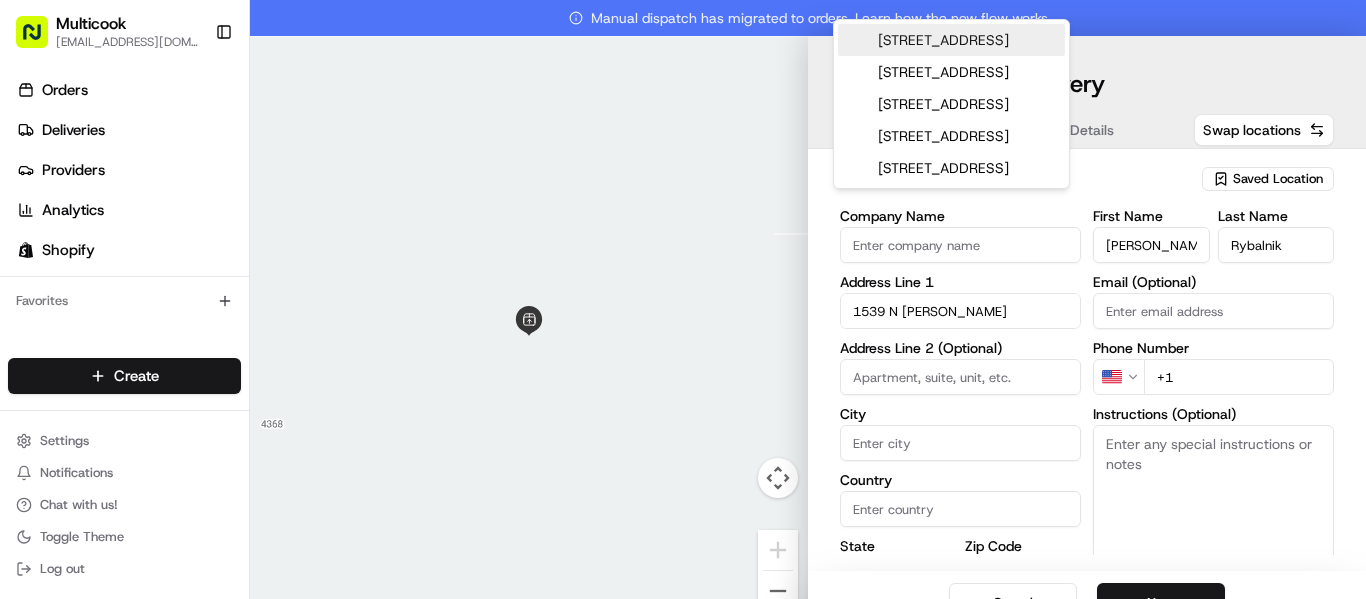 click on "[STREET_ADDRESS]" at bounding box center [951, 40] 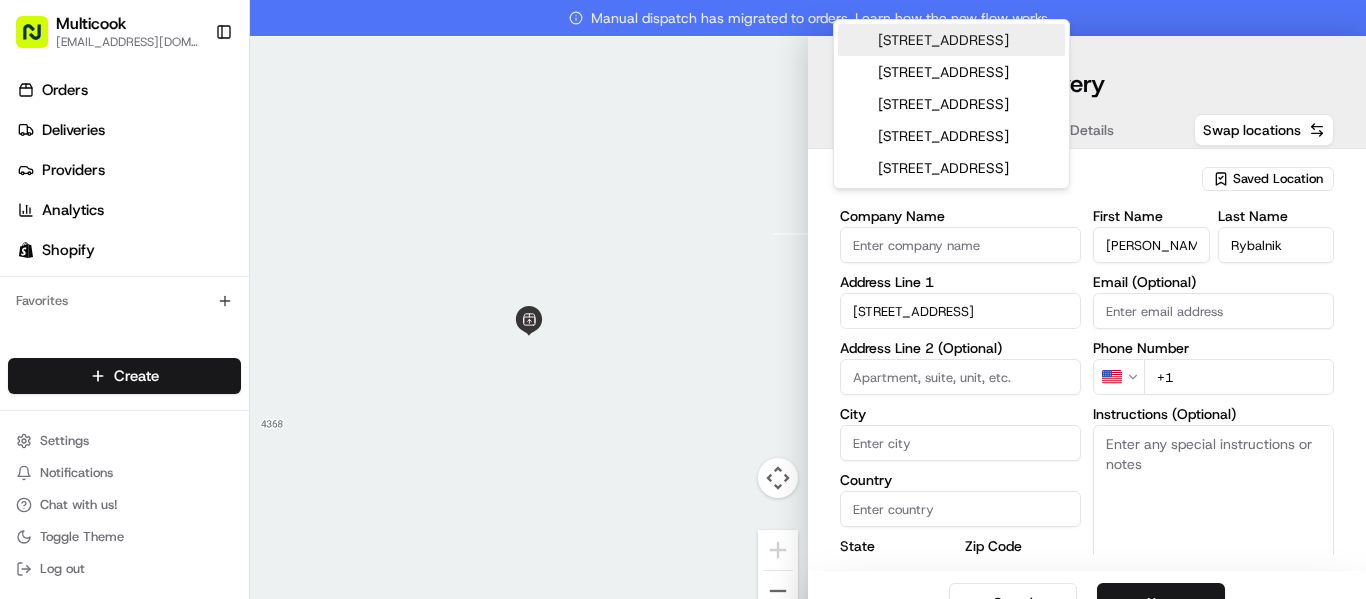 type on "[STREET_ADDRESS]" 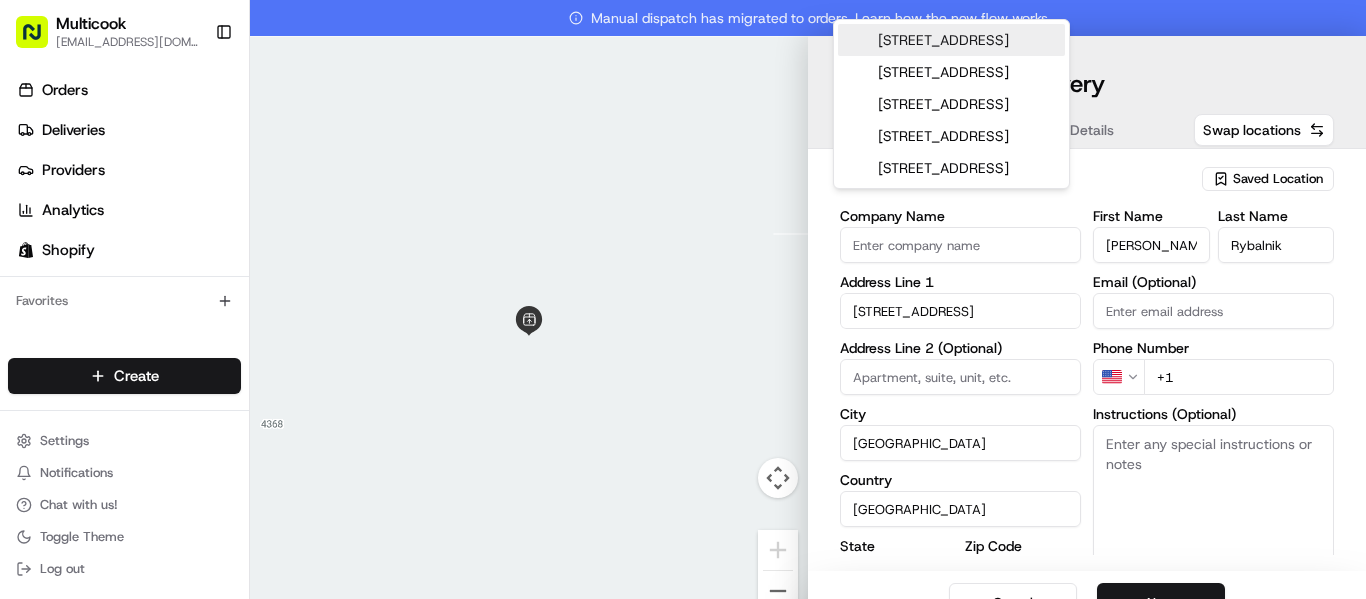 type on "[STREET_ADDRESS]" 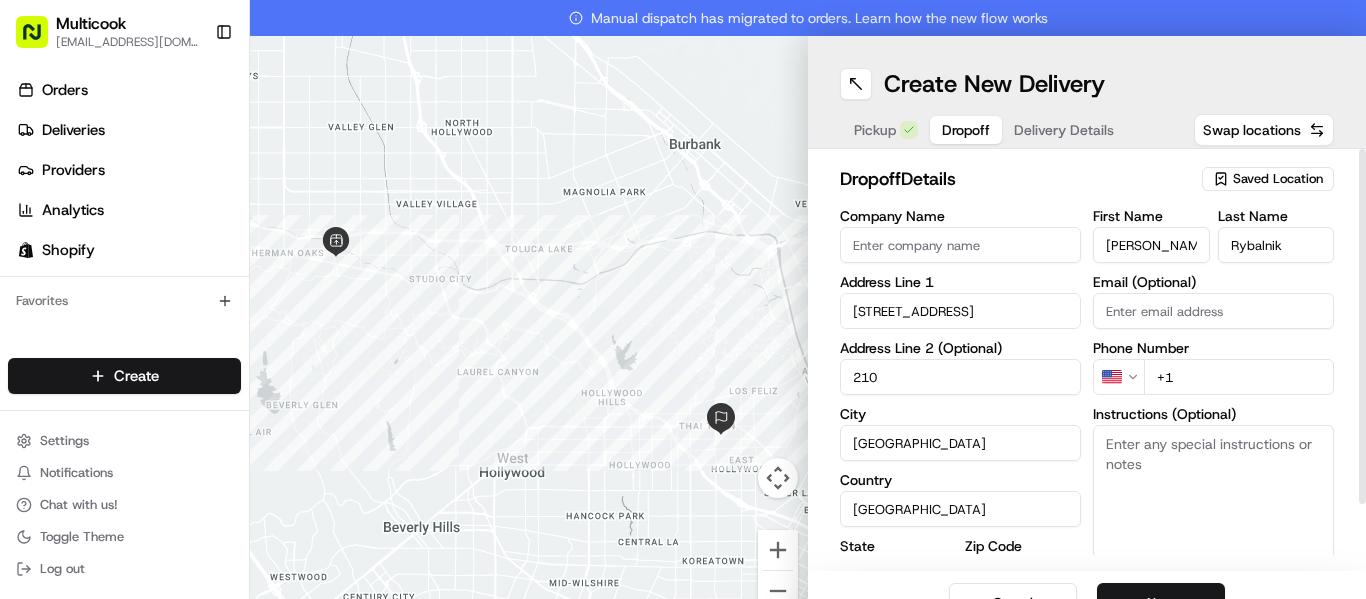 type on "210" 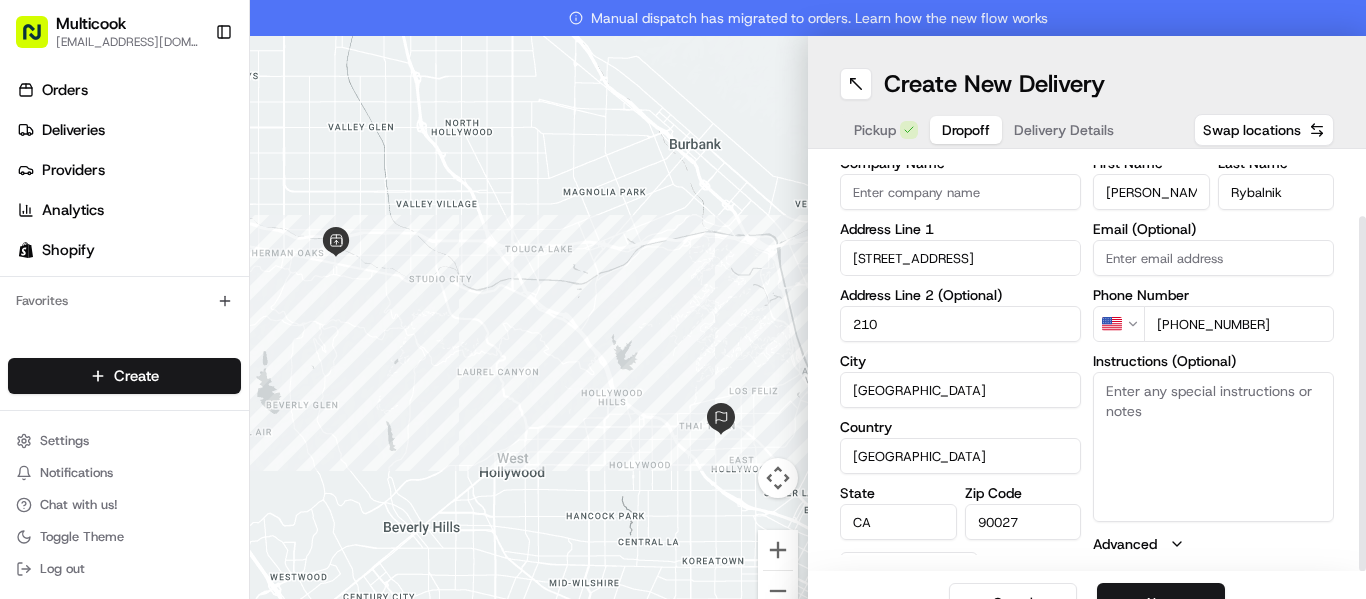 scroll, scrollTop: 74, scrollLeft: 0, axis: vertical 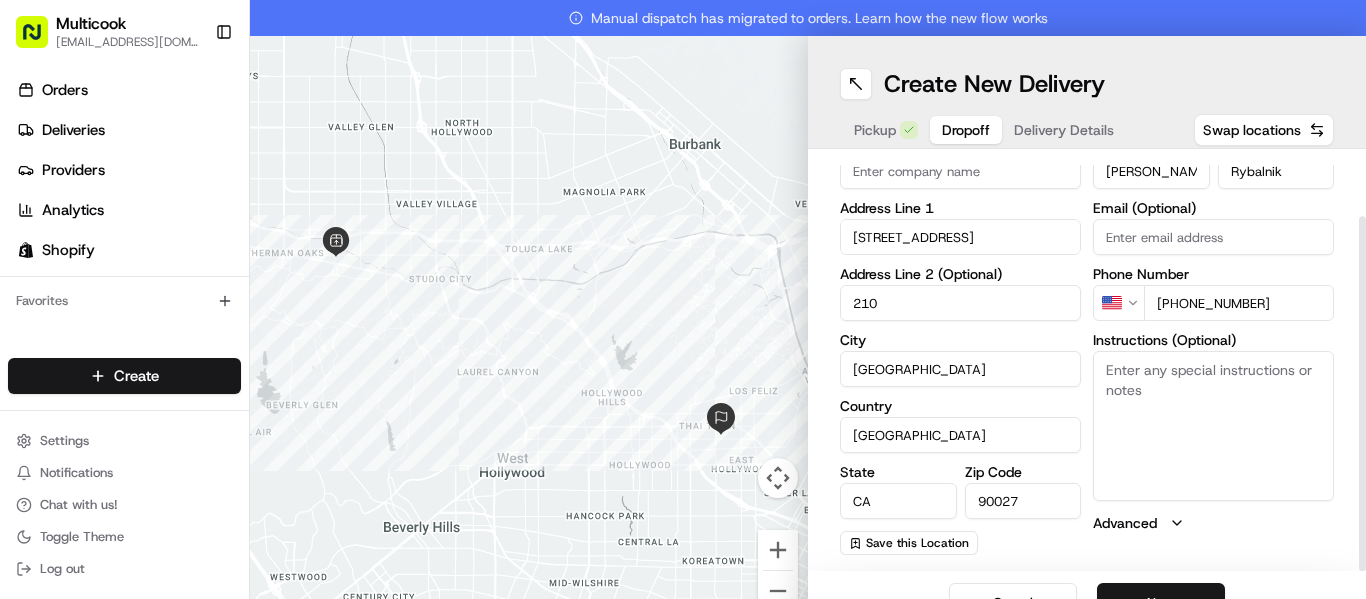 type on "[PHONE_NUMBER]" 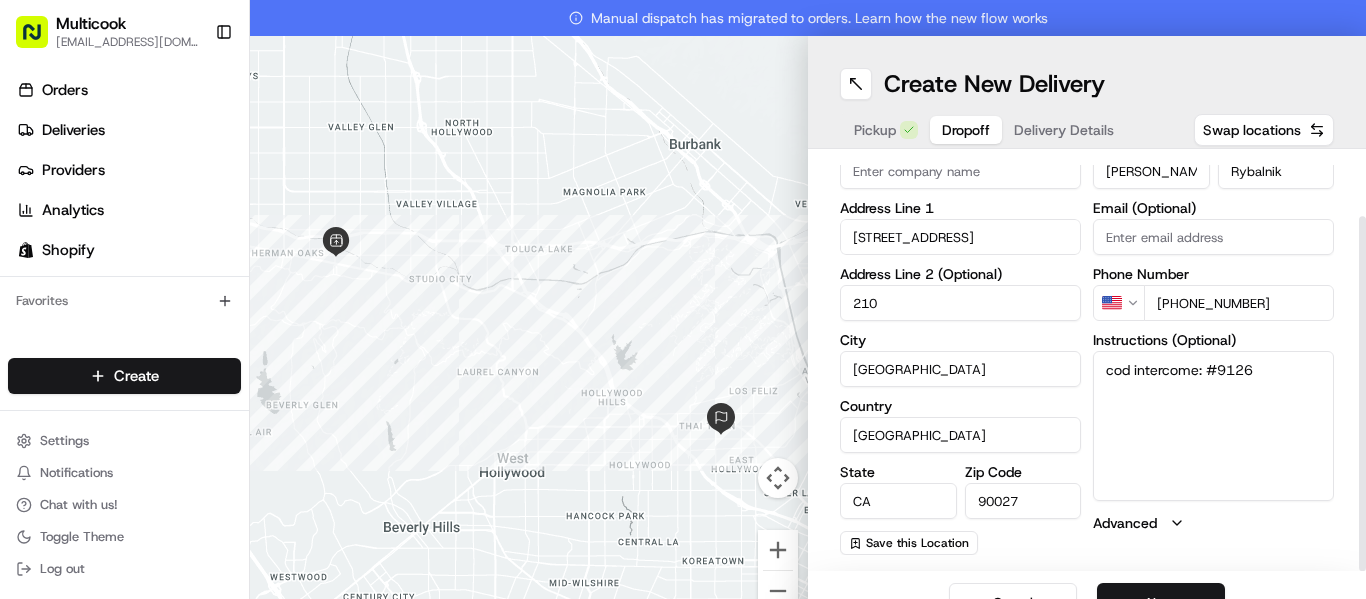 type on "cod intercome: #9126" 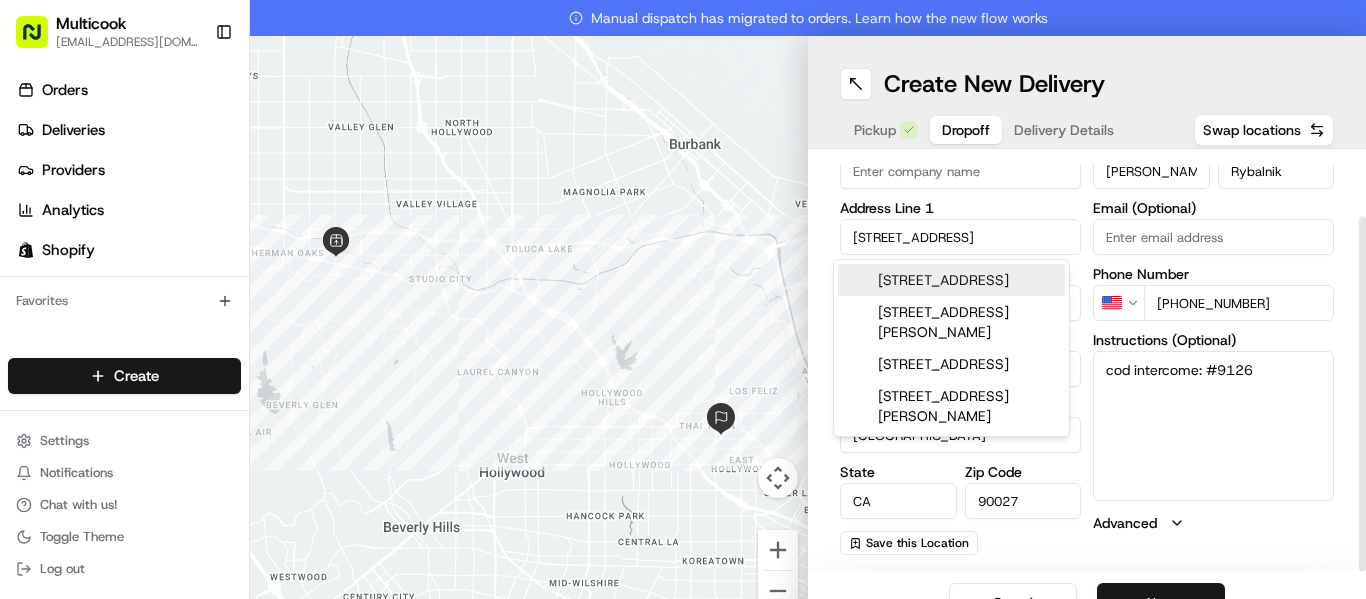 click on "[STREET_ADDRESS]" at bounding box center [951, 280] 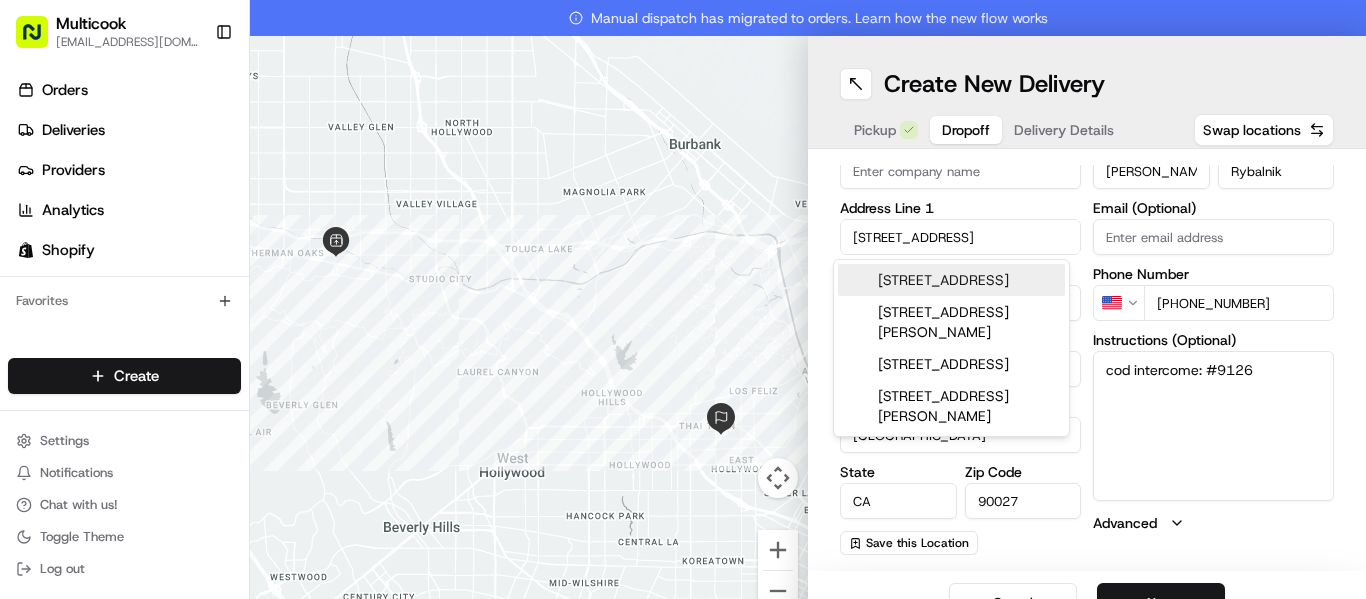 type on "[STREET_ADDRESS]" 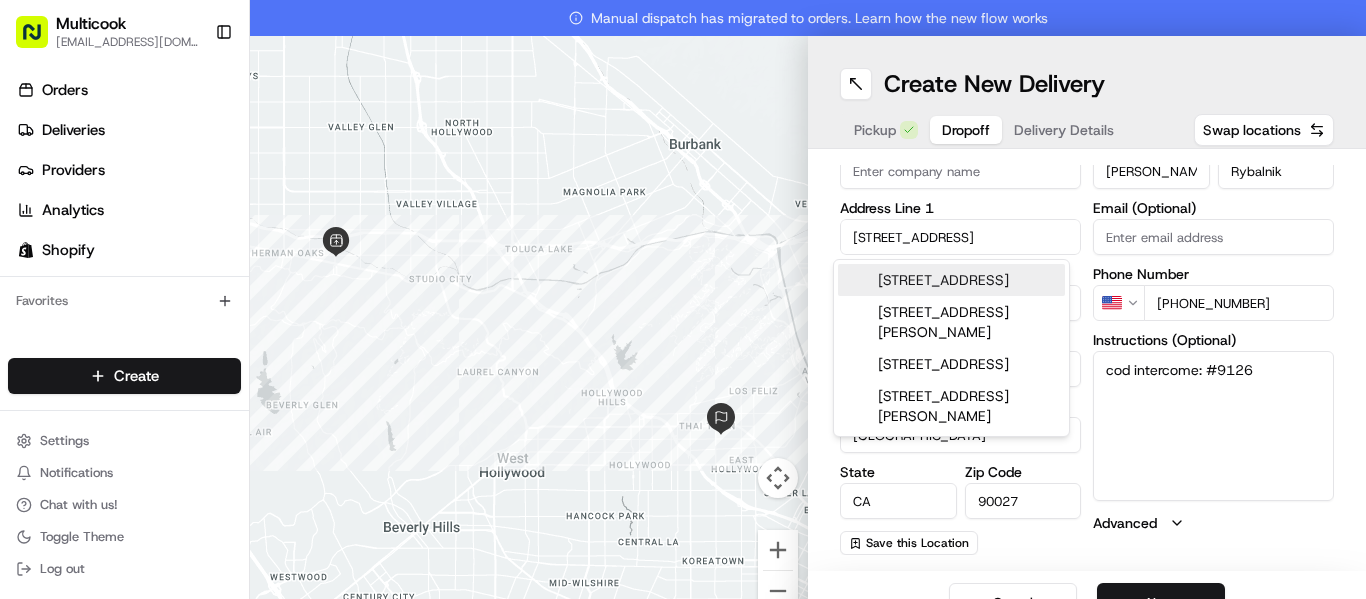 type on "[STREET_ADDRESS]" 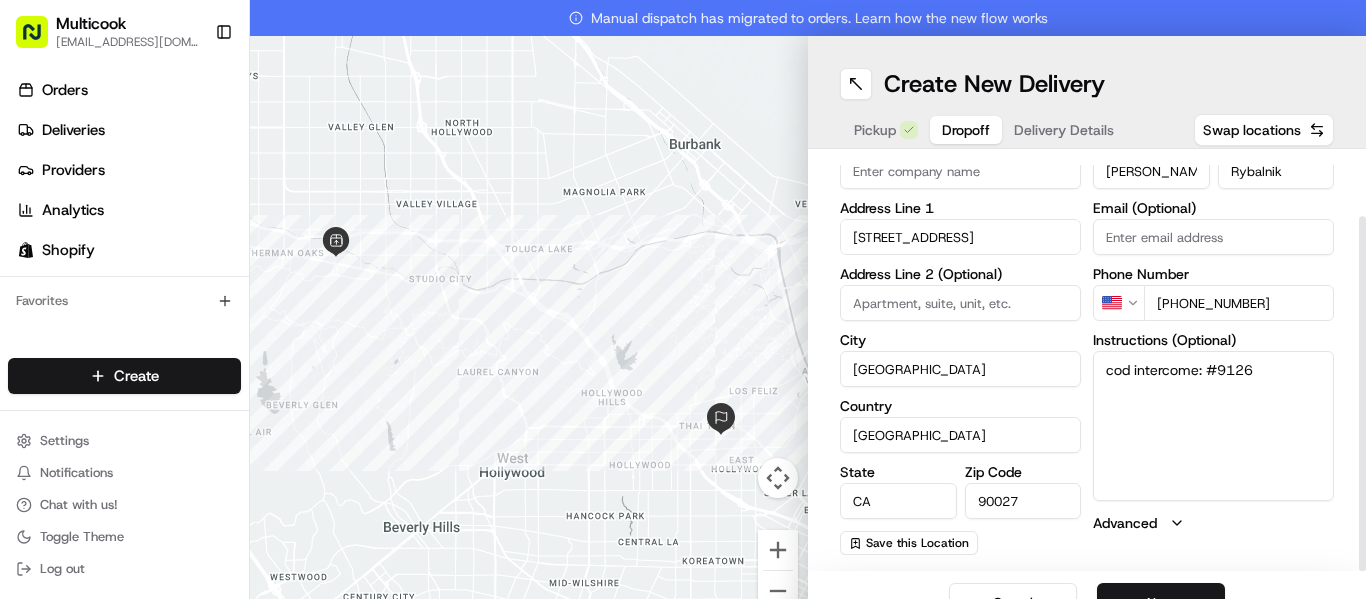 click on "Company Name Address Line [GEOGRAPHIC_DATA][STREET_ADDRESS] Address Line 2 (Optional) City [GEOGRAPHIC_DATA] [GEOGRAPHIC_DATA] [US_STATE] Zip Code 90027 Save this Location" at bounding box center [960, 345] 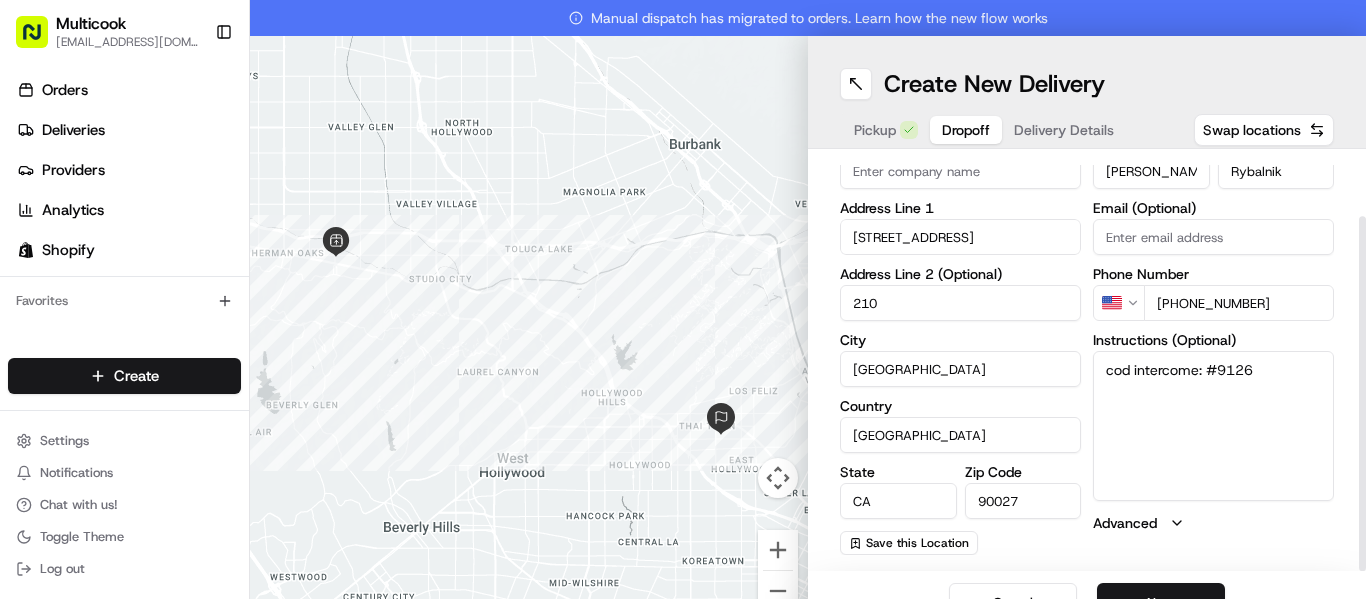 type on "210" 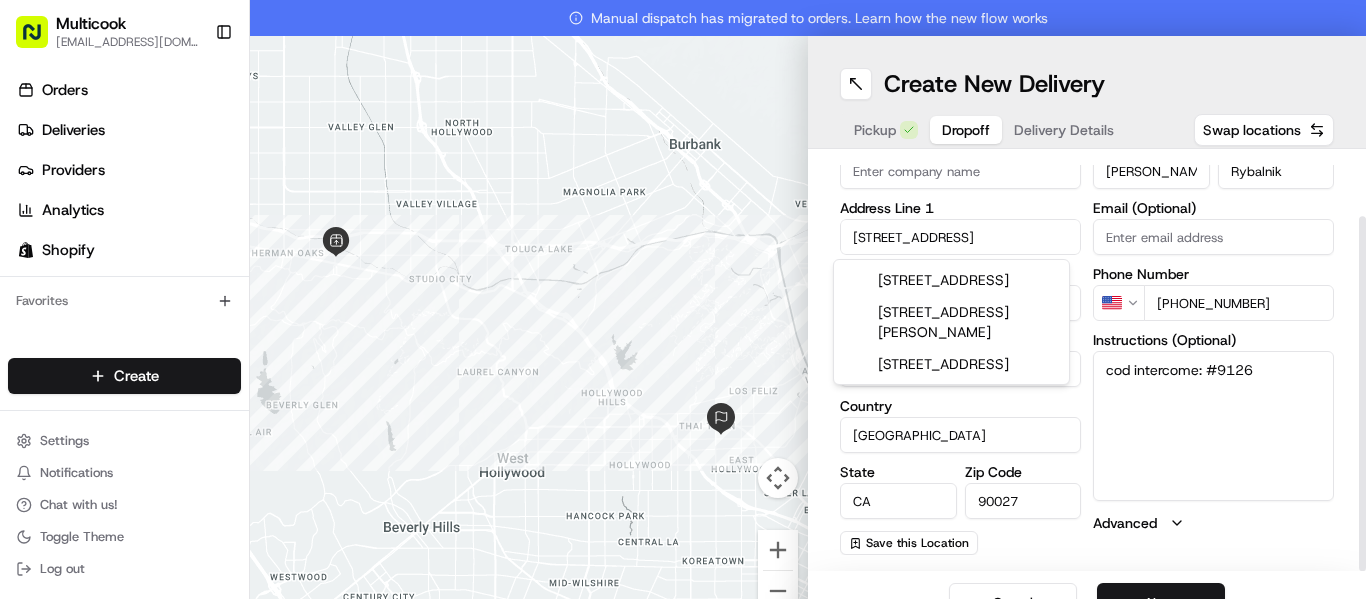 click on "[STREET_ADDRESS]" at bounding box center [960, 237] 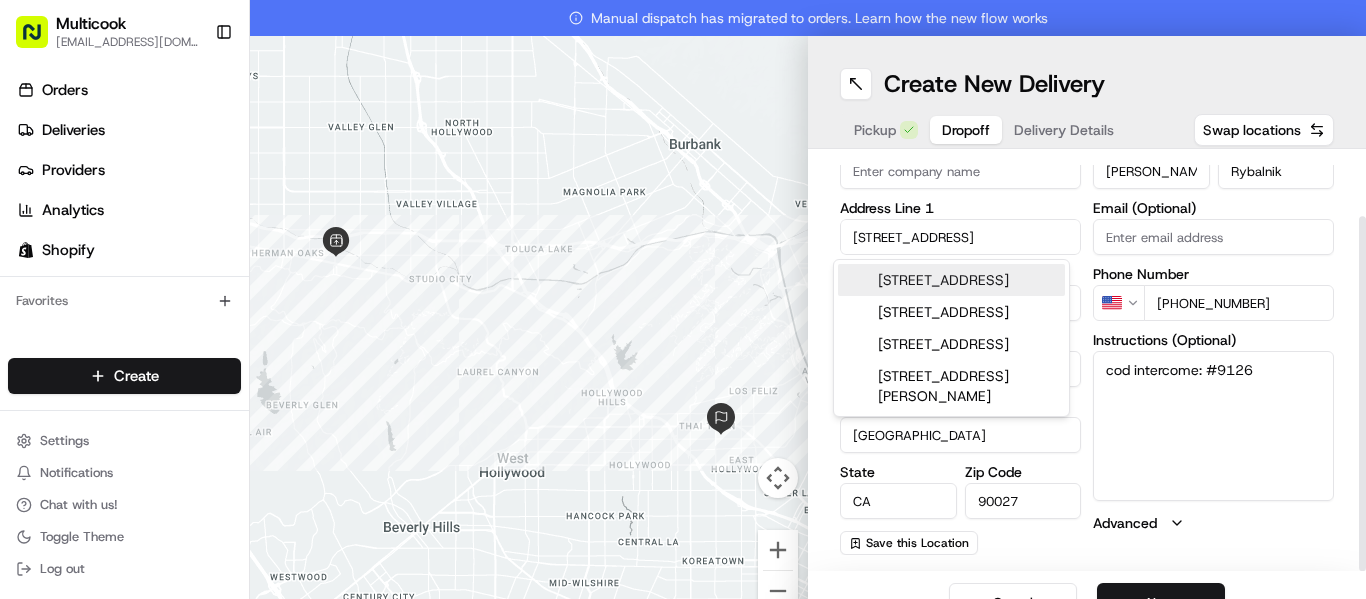 click on "[STREET_ADDRESS]" at bounding box center (951, 280) 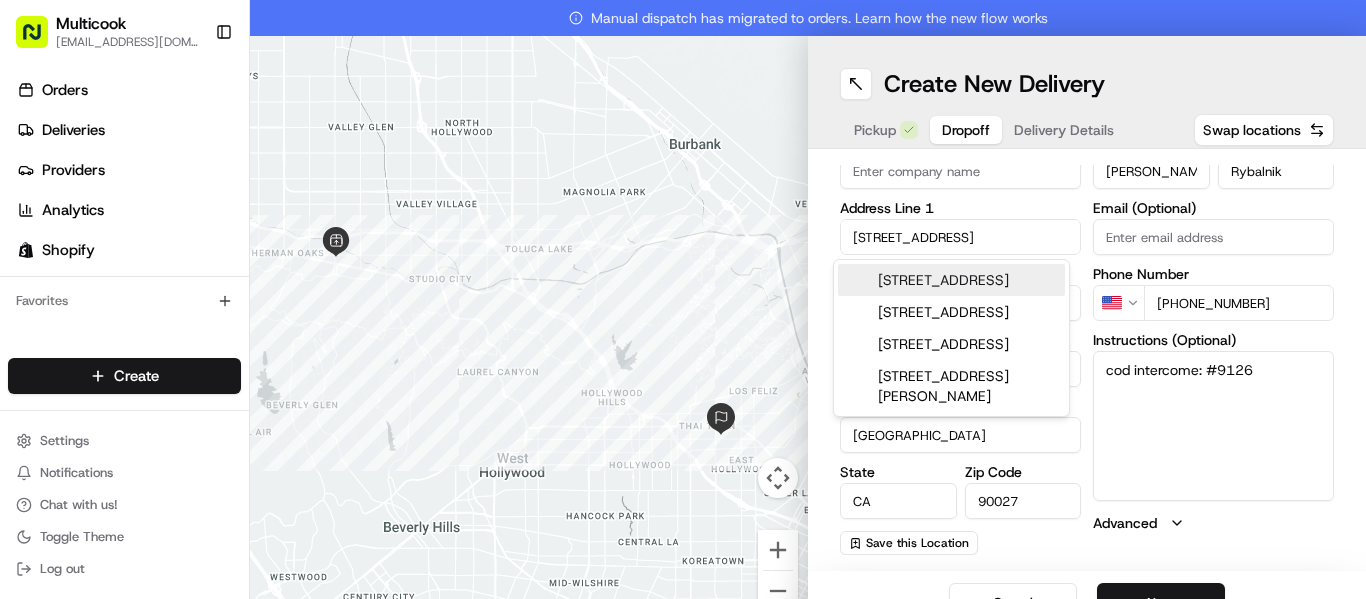 type on "[STREET_ADDRESS]" 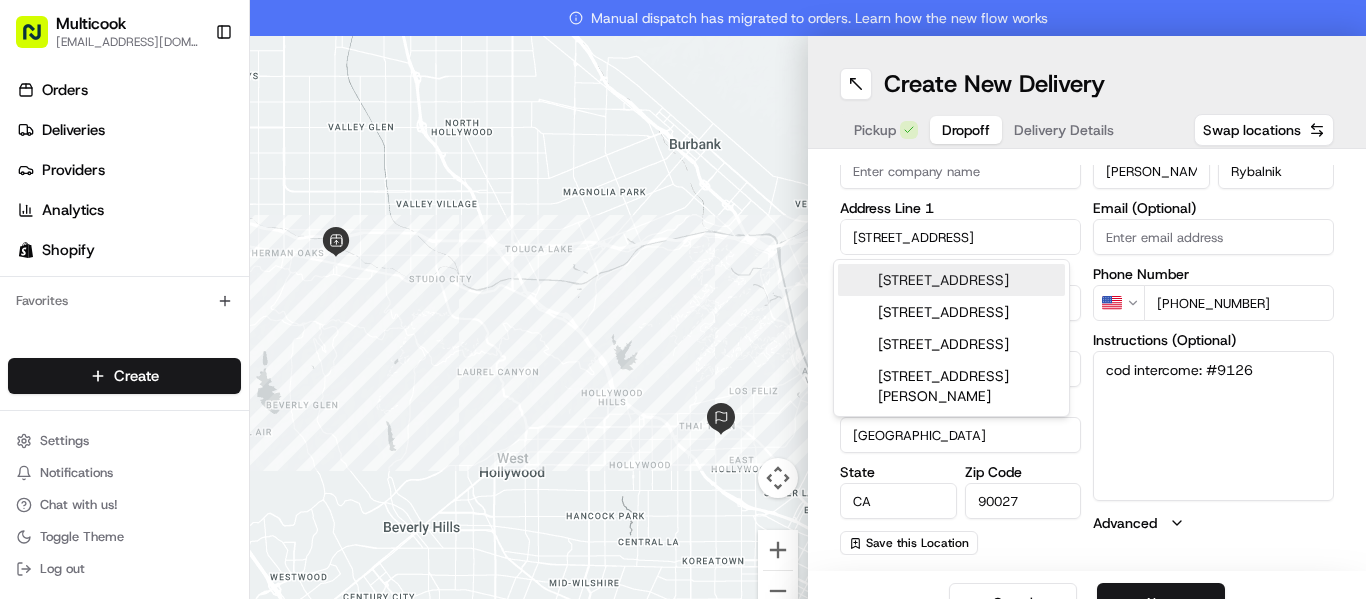 type on "[STREET_ADDRESS]" 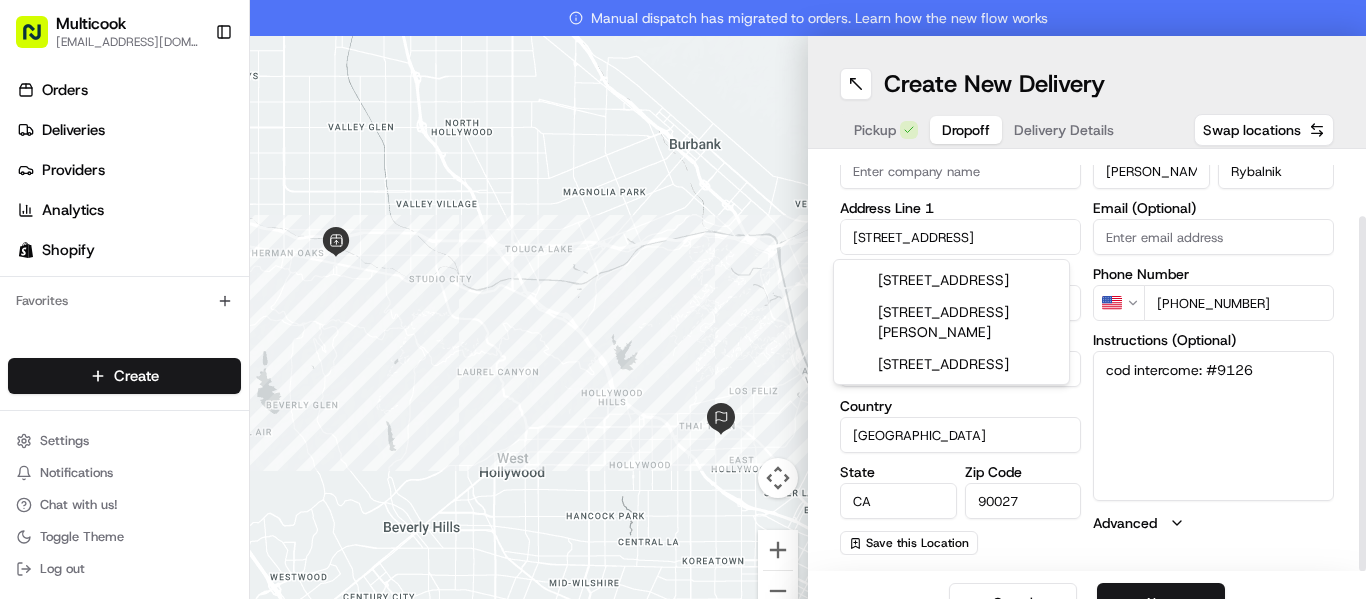 click on "[STREET_ADDRESS]" at bounding box center [960, 237] 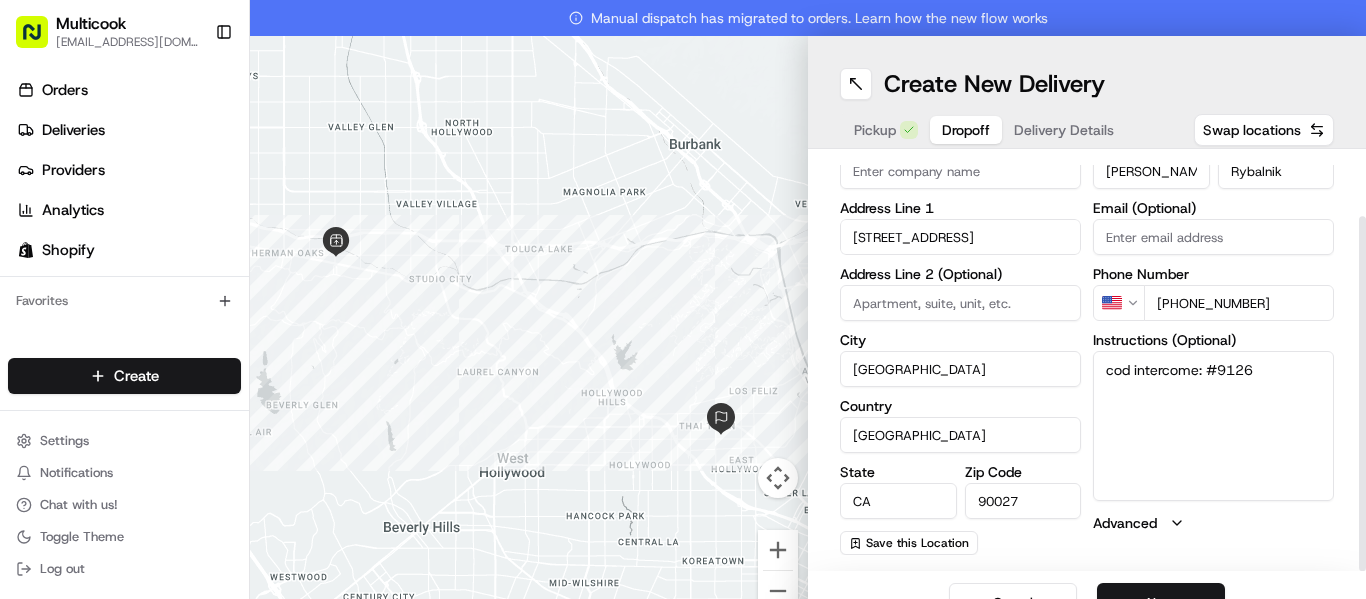 click at bounding box center [960, 303] 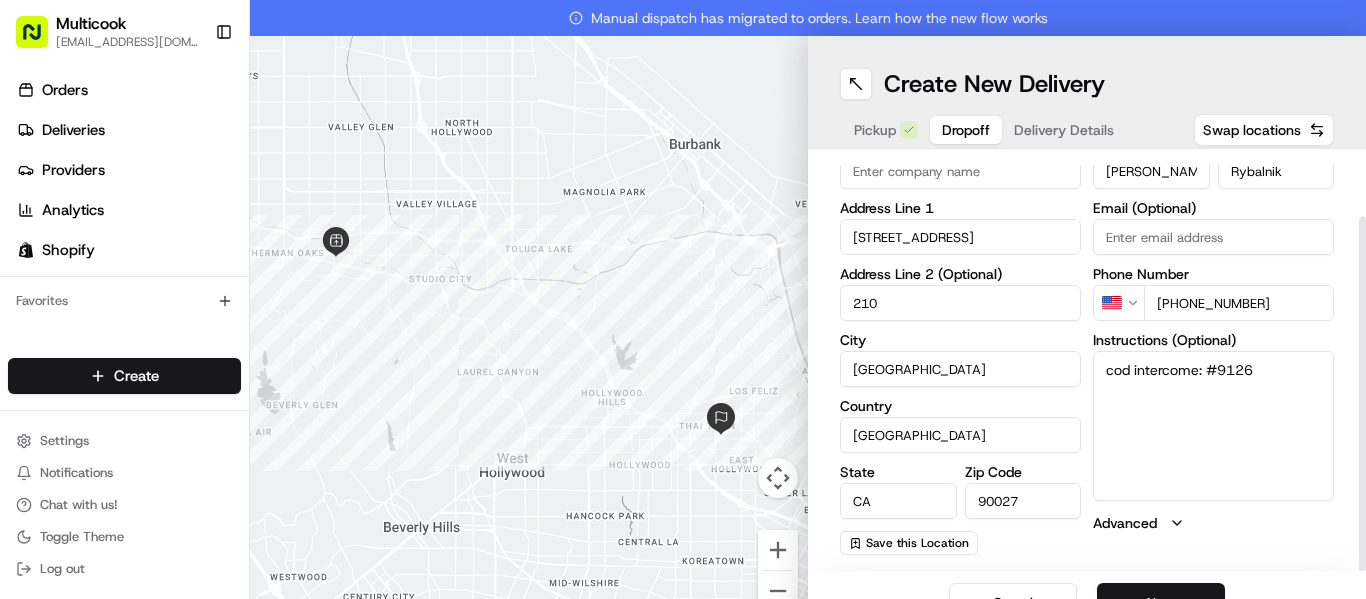 type on "210" 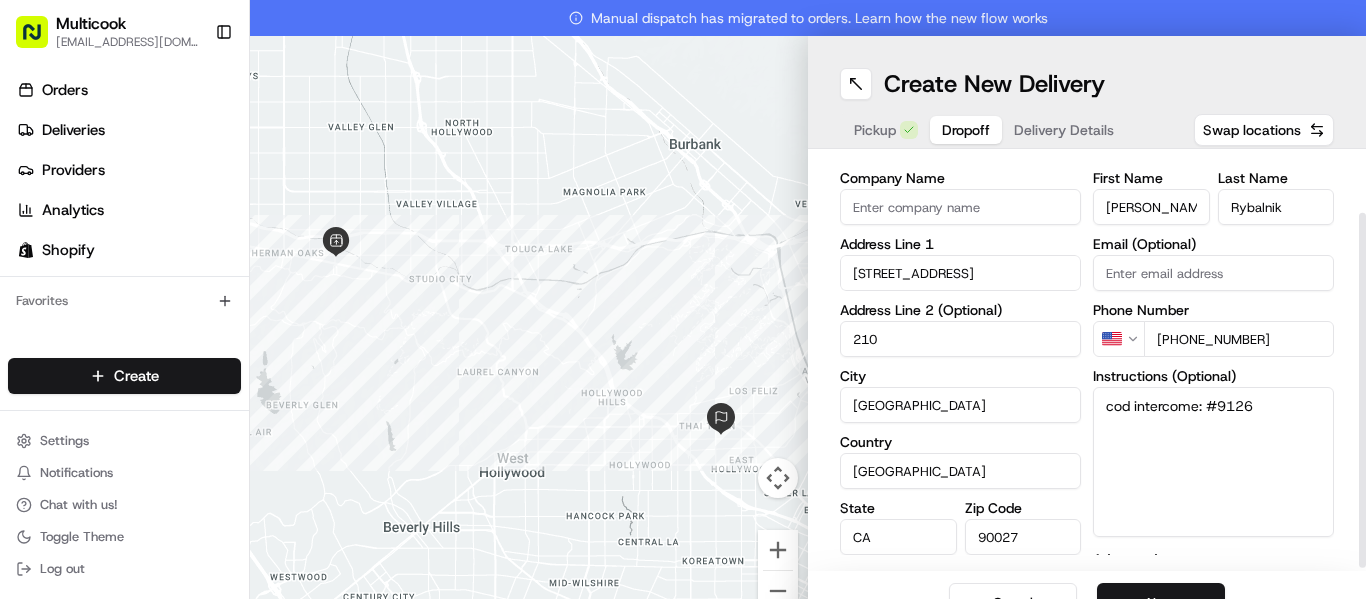 scroll, scrollTop: 74, scrollLeft: 0, axis: vertical 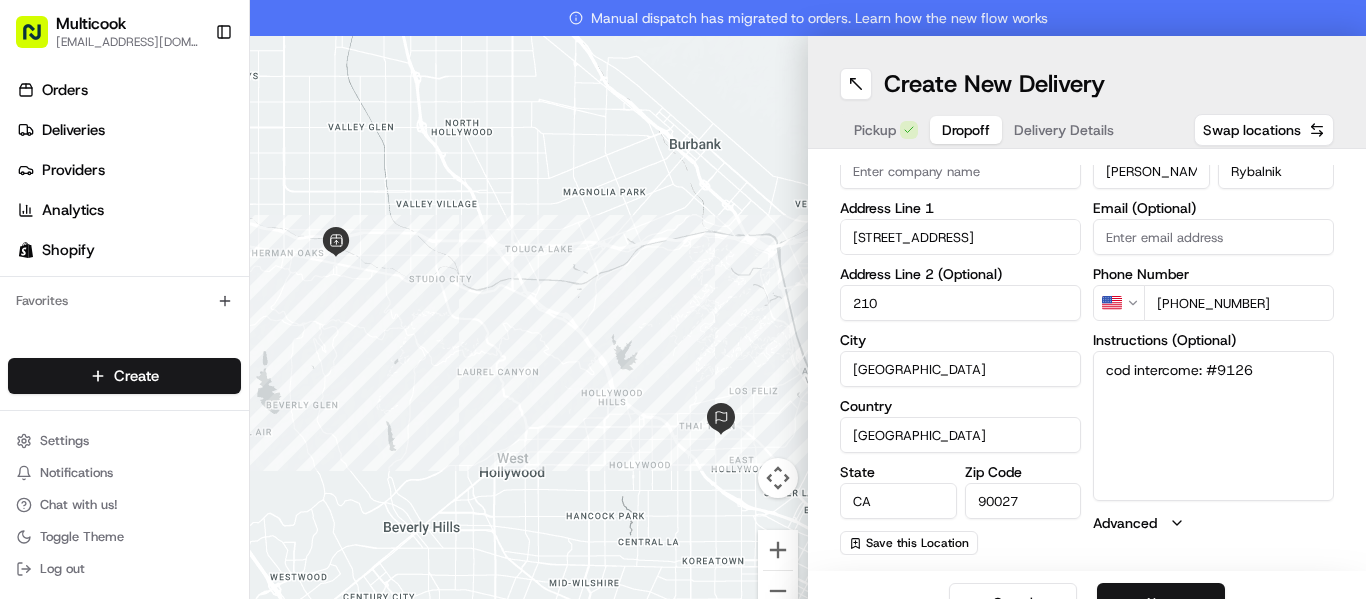click on "Next" at bounding box center [1161, 603] 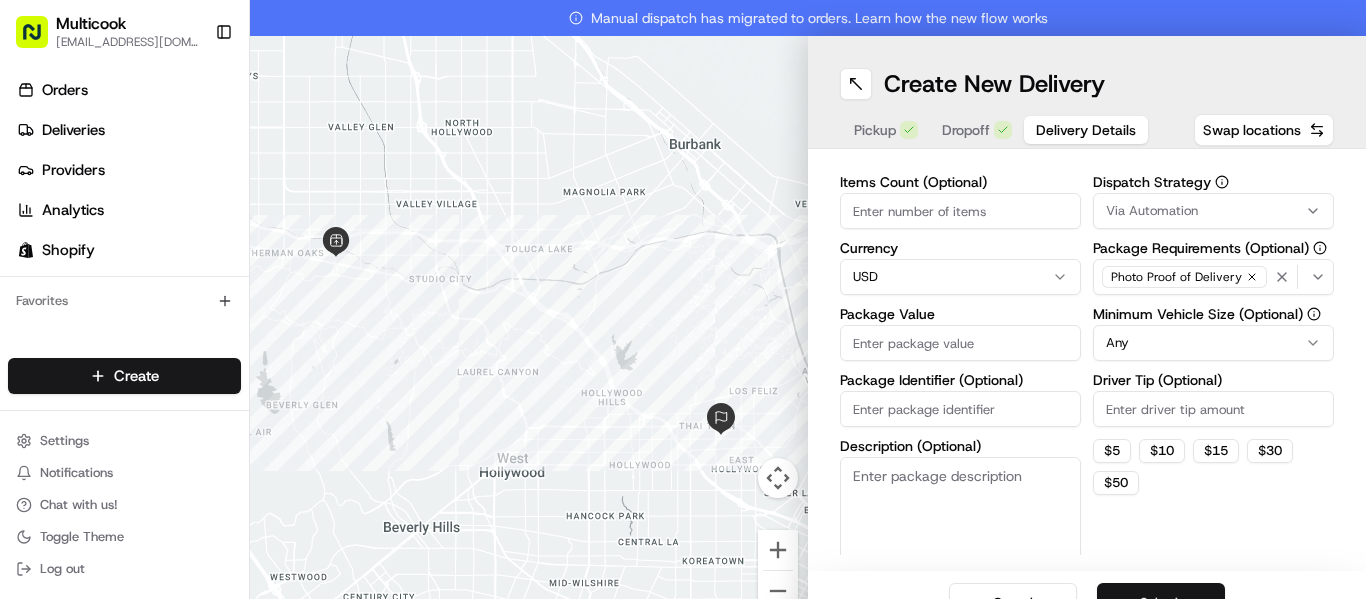 click on "Submit" at bounding box center (1161, 603) 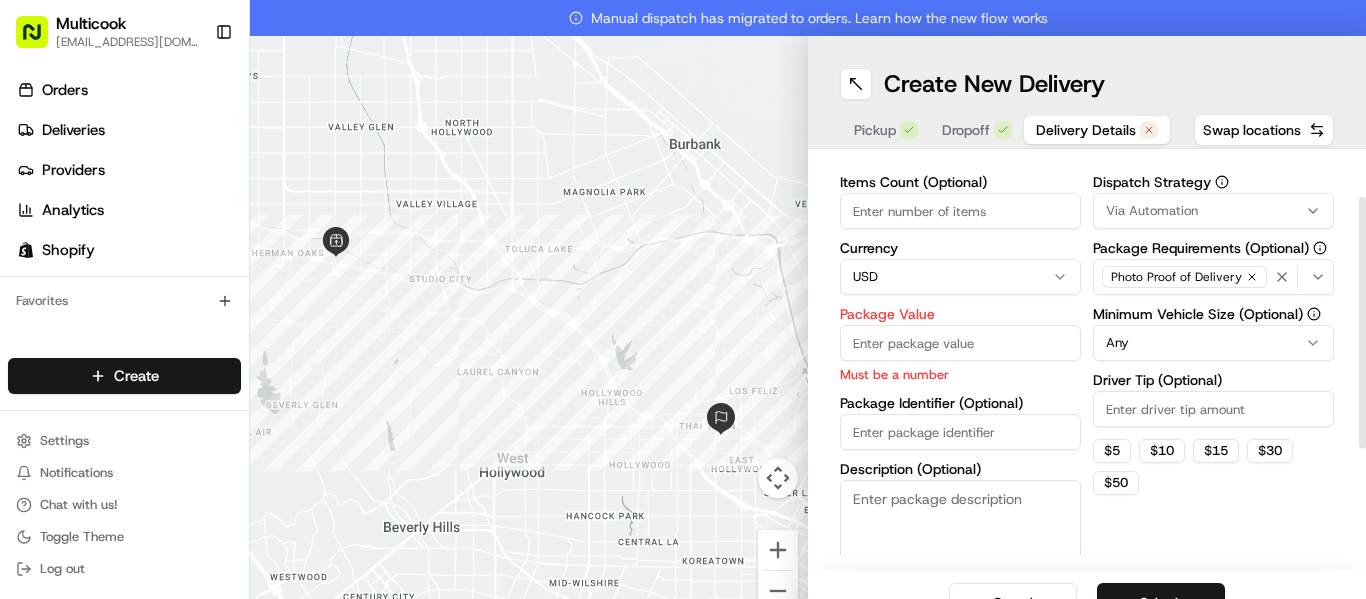 click on "Items Count (Optional)" at bounding box center (960, 211) 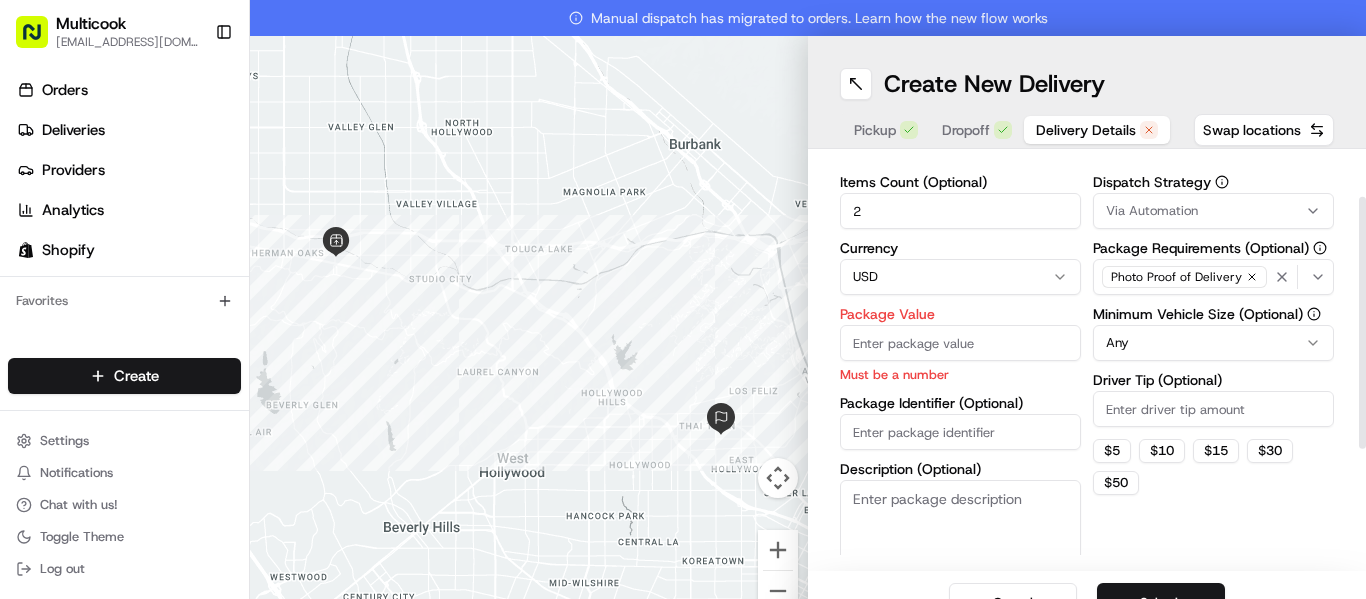 type on "2" 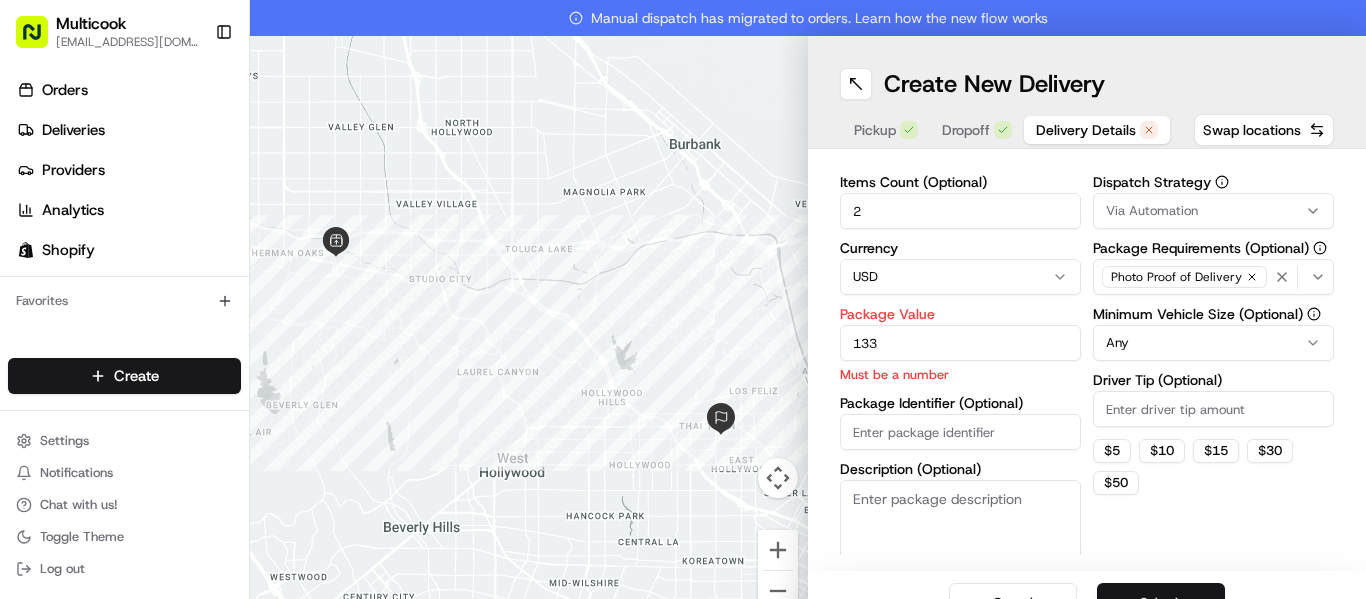 type on "133" 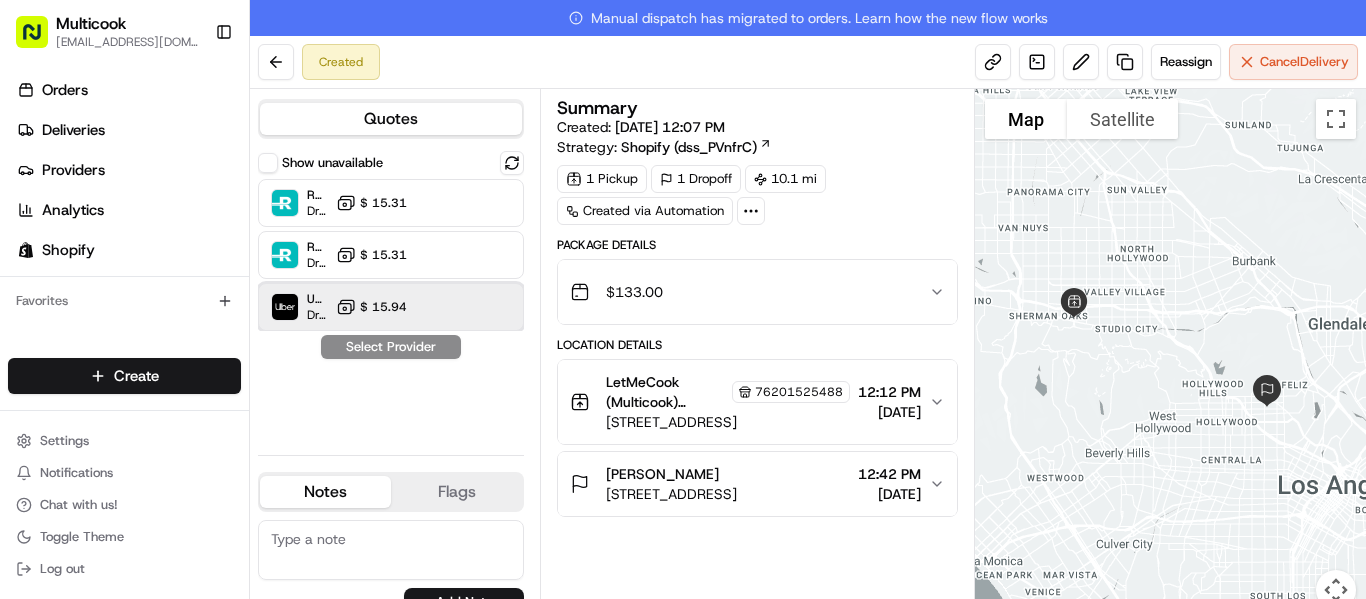 click at bounding box center [463, 307] 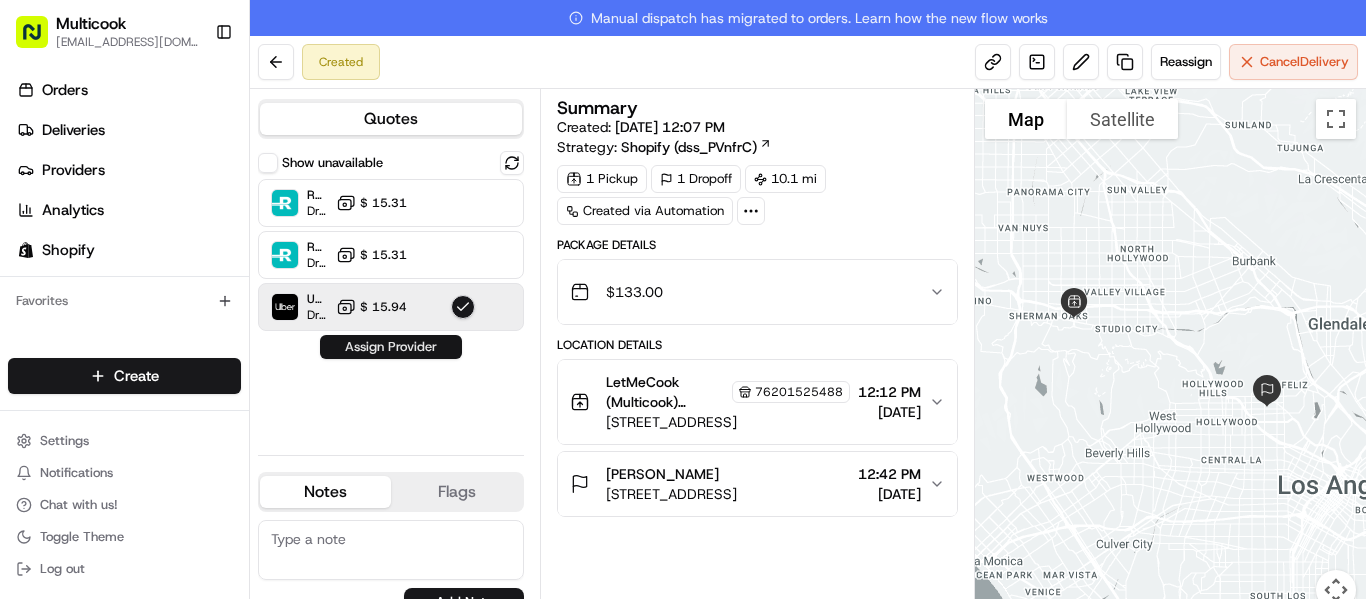click on "Assign Provider" at bounding box center (391, 347) 